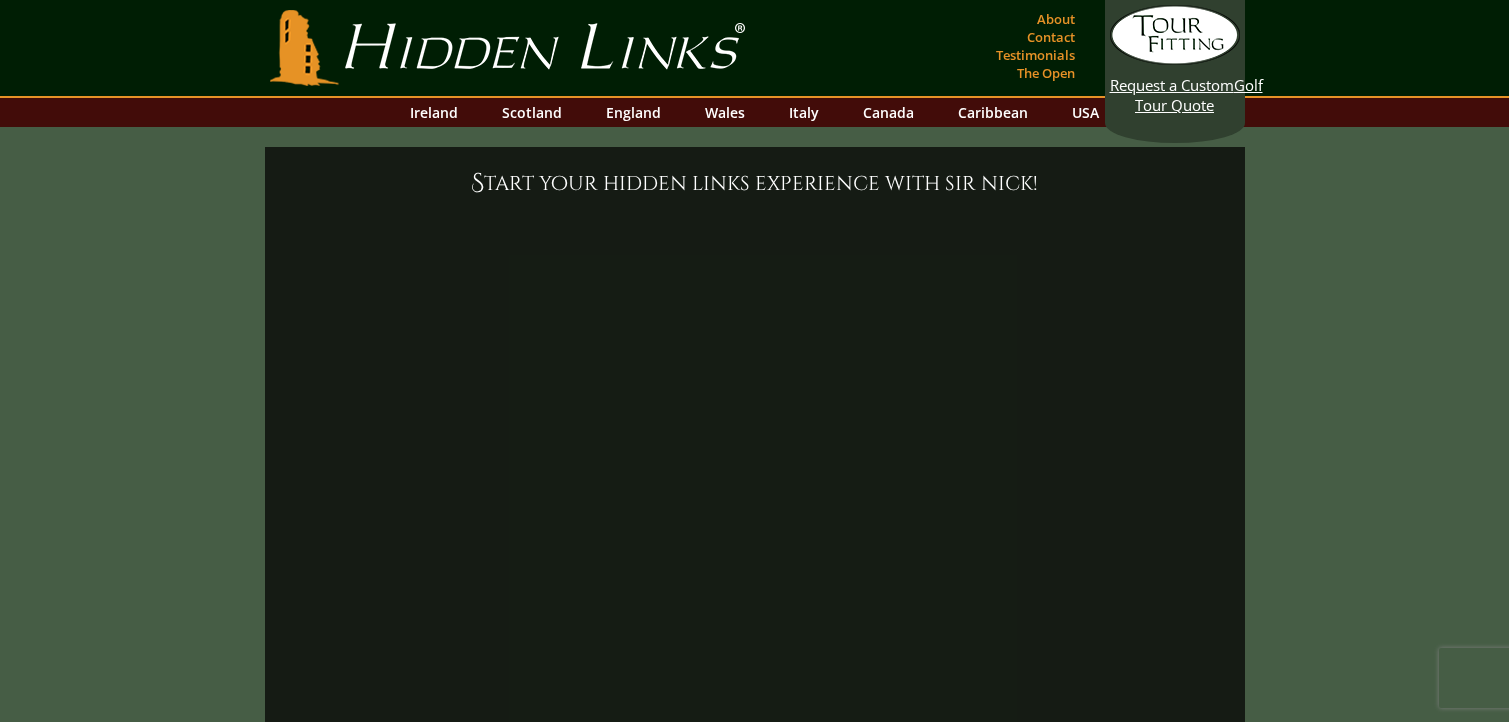 scroll, scrollTop: 0, scrollLeft: 0, axis: both 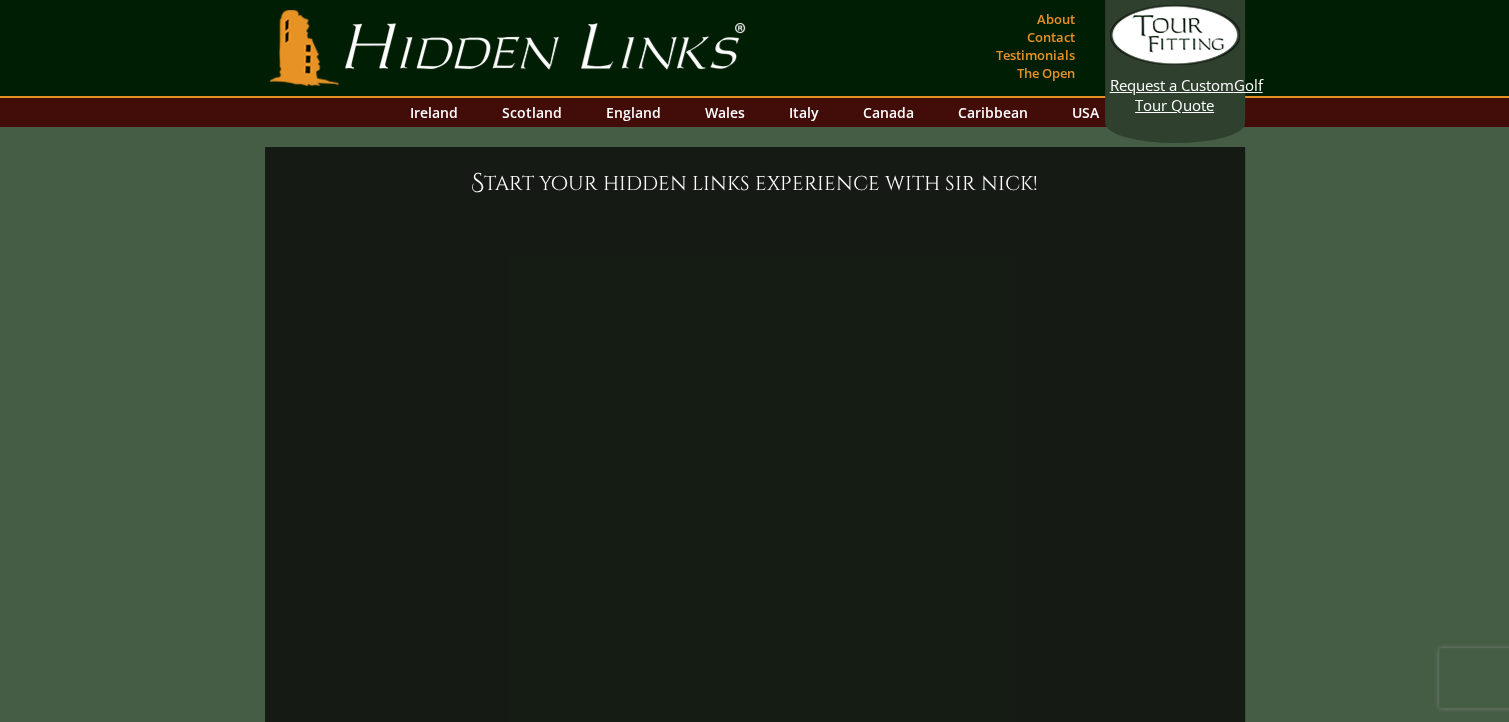 click on "Hidden Links Golf" at bounding box center [507, 48] 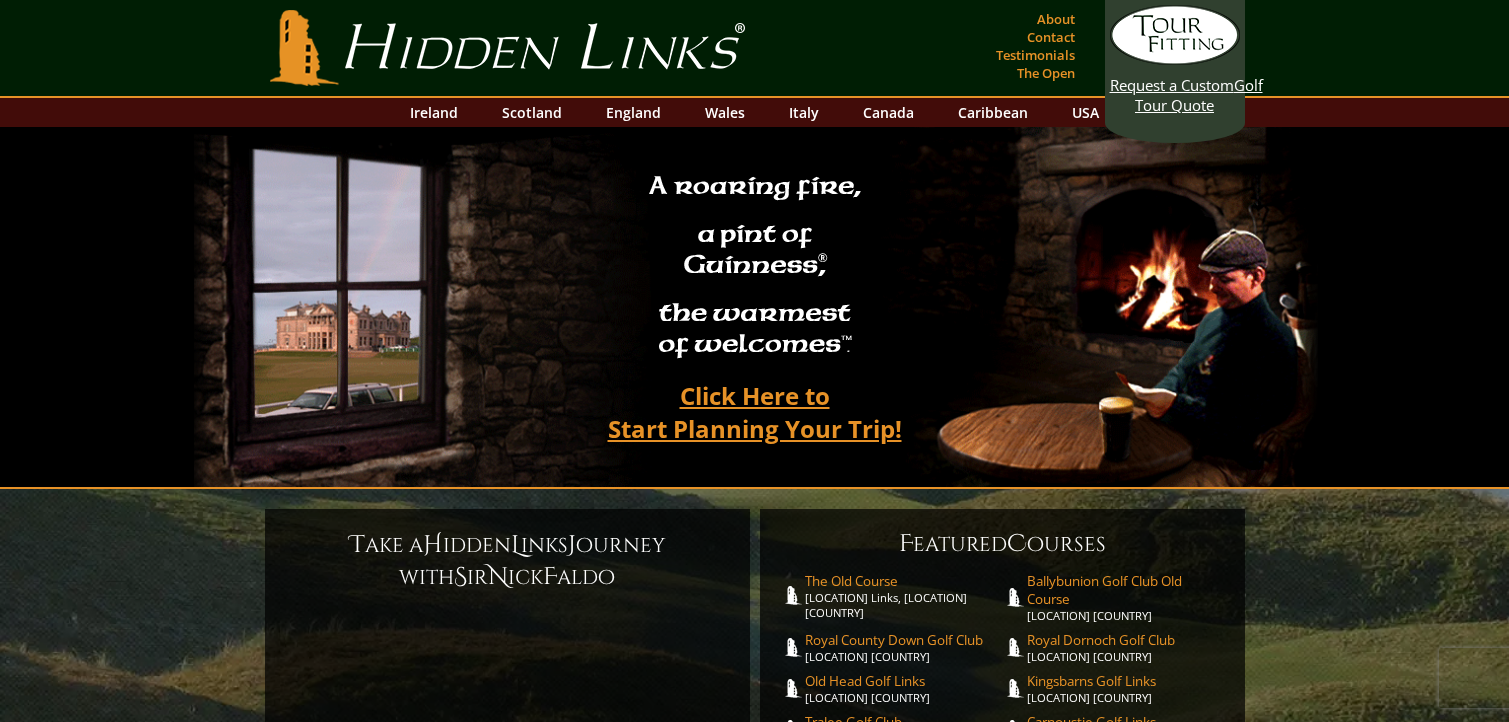 scroll, scrollTop: 0, scrollLeft: 0, axis: both 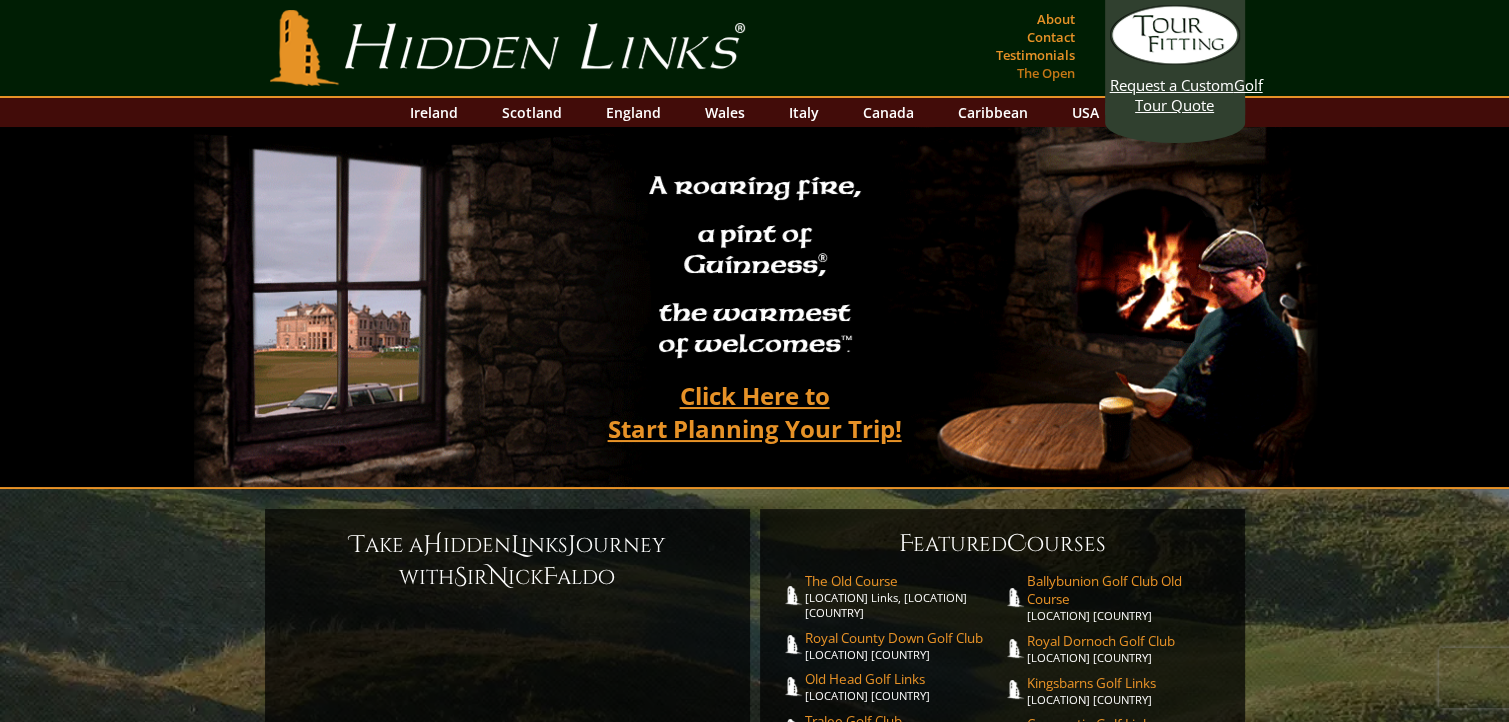 click on "The Open" at bounding box center [1046, 73] 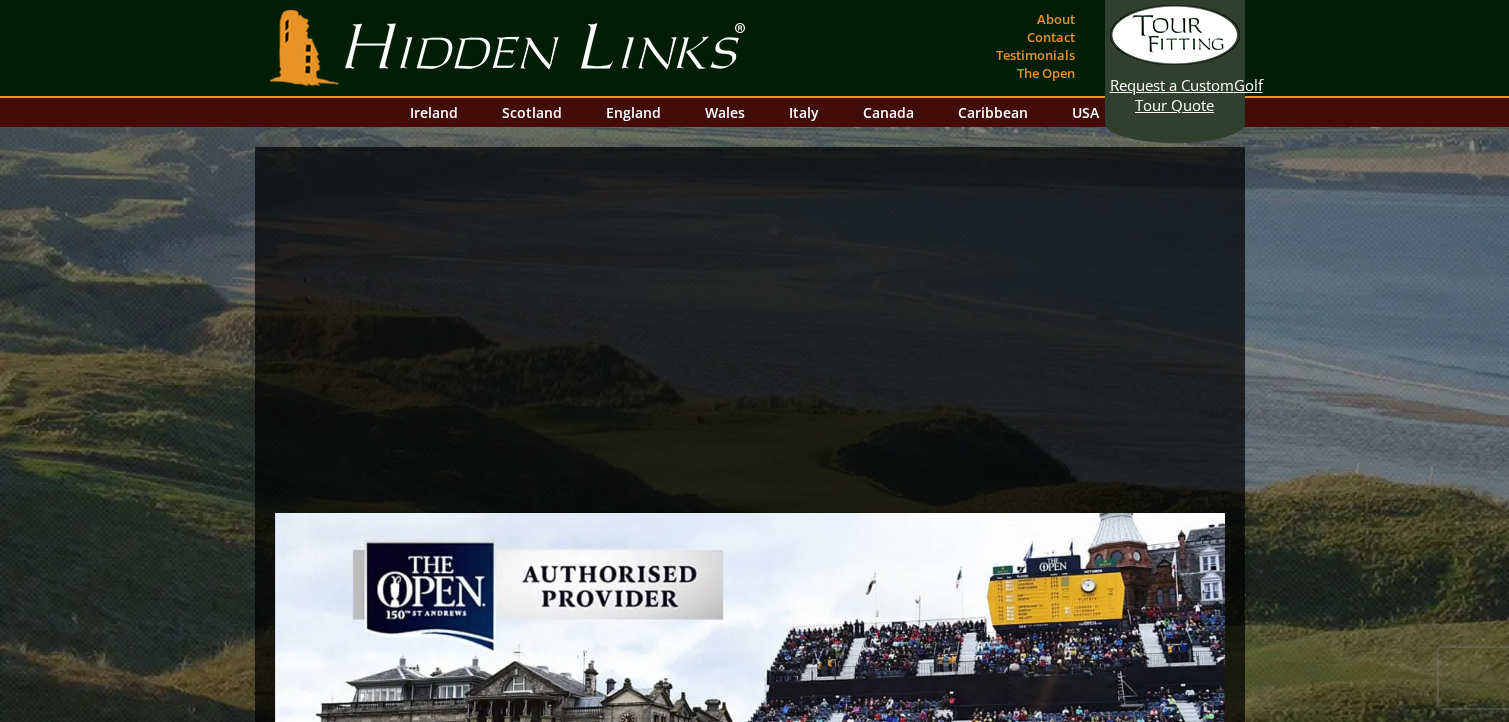 scroll, scrollTop: 0, scrollLeft: 0, axis: both 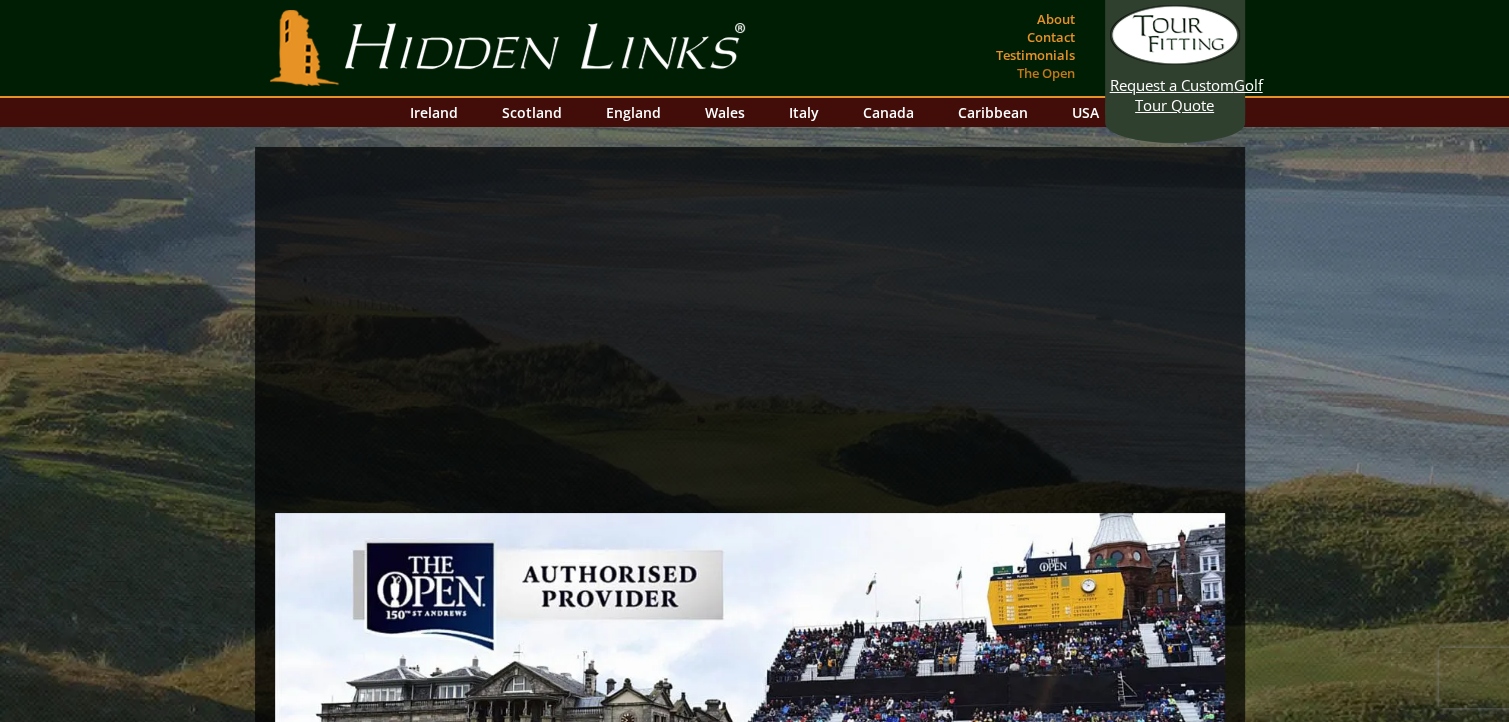 click on "The Open" at bounding box center (1046, 73) 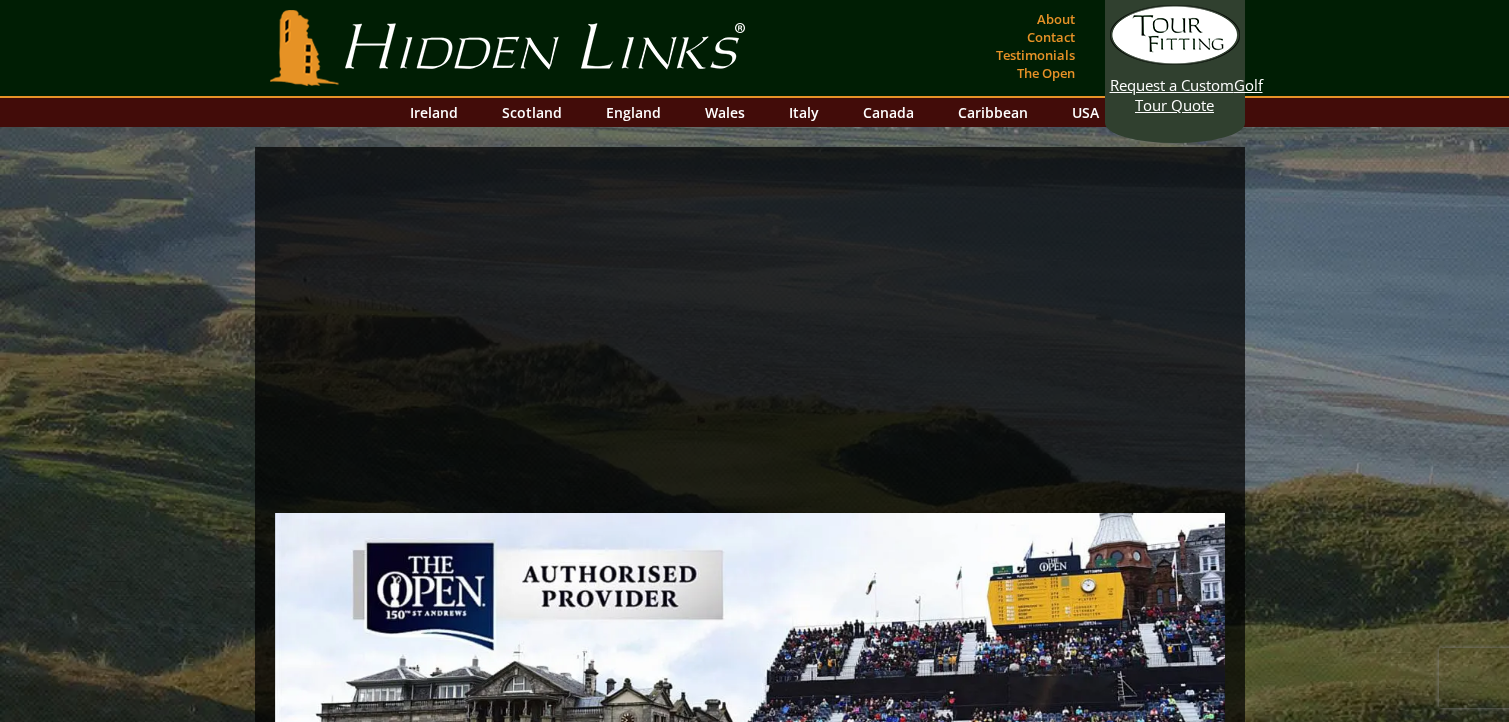 scroll, scrollTop: 0, scrollLeft: 0, axis: both 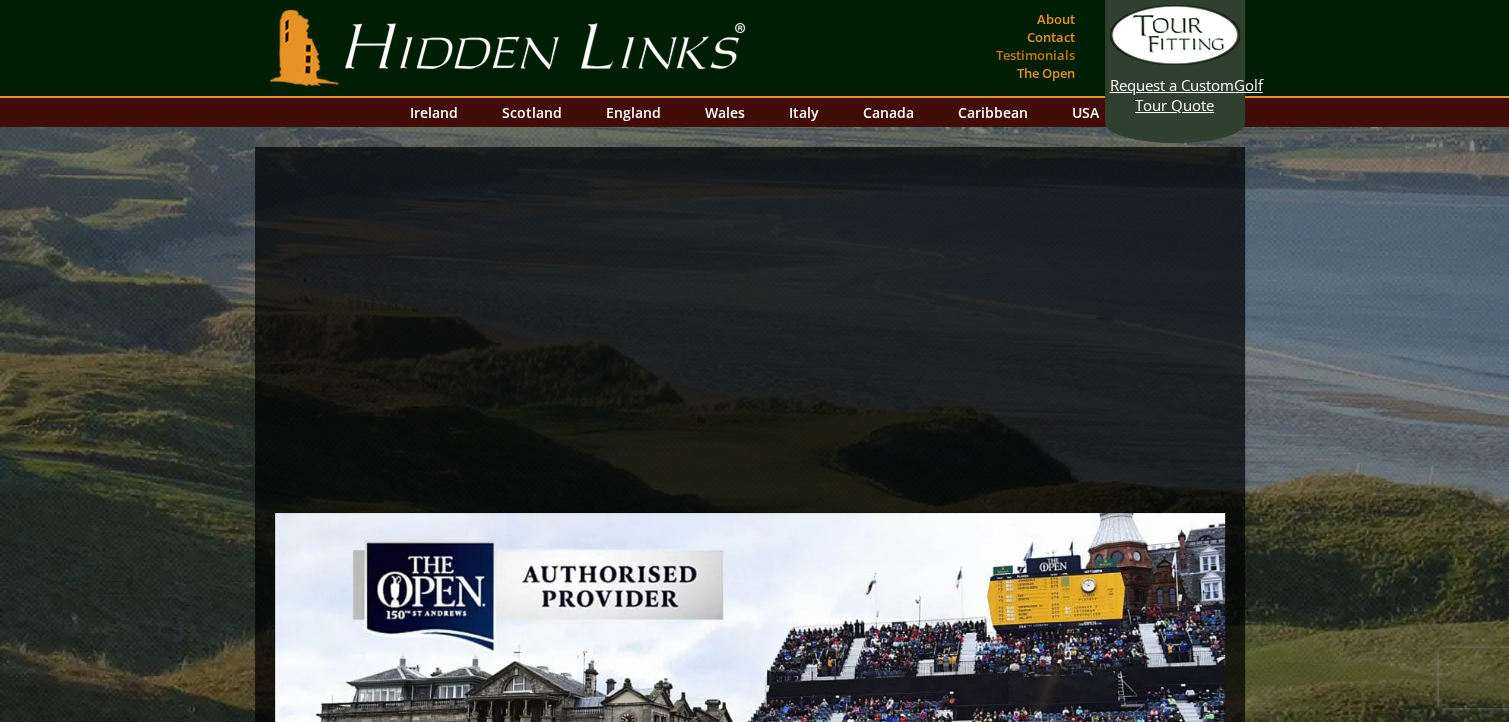 click on "Testimonials" at bounding box center [1035, 55] 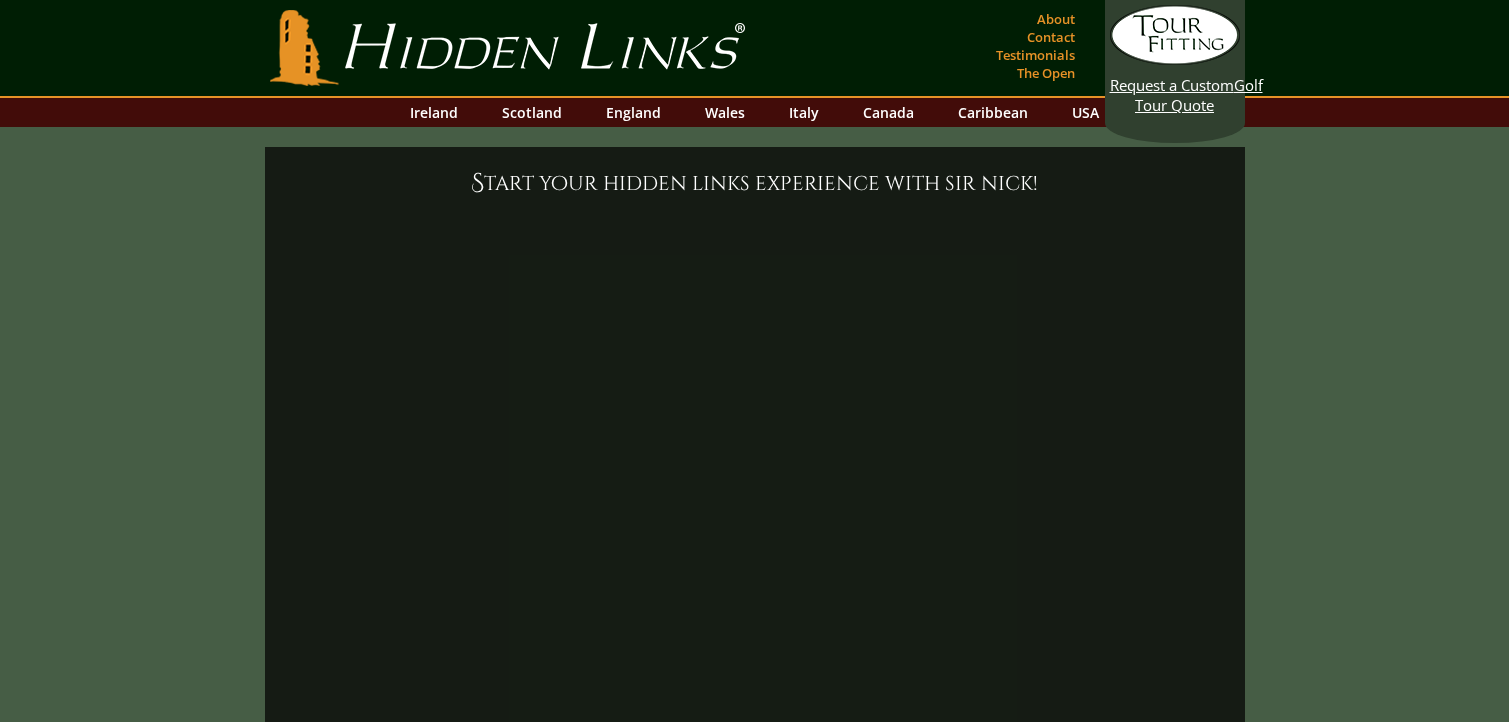 scroll, scrollTop: 0, scrollLeft: 0, axis: both 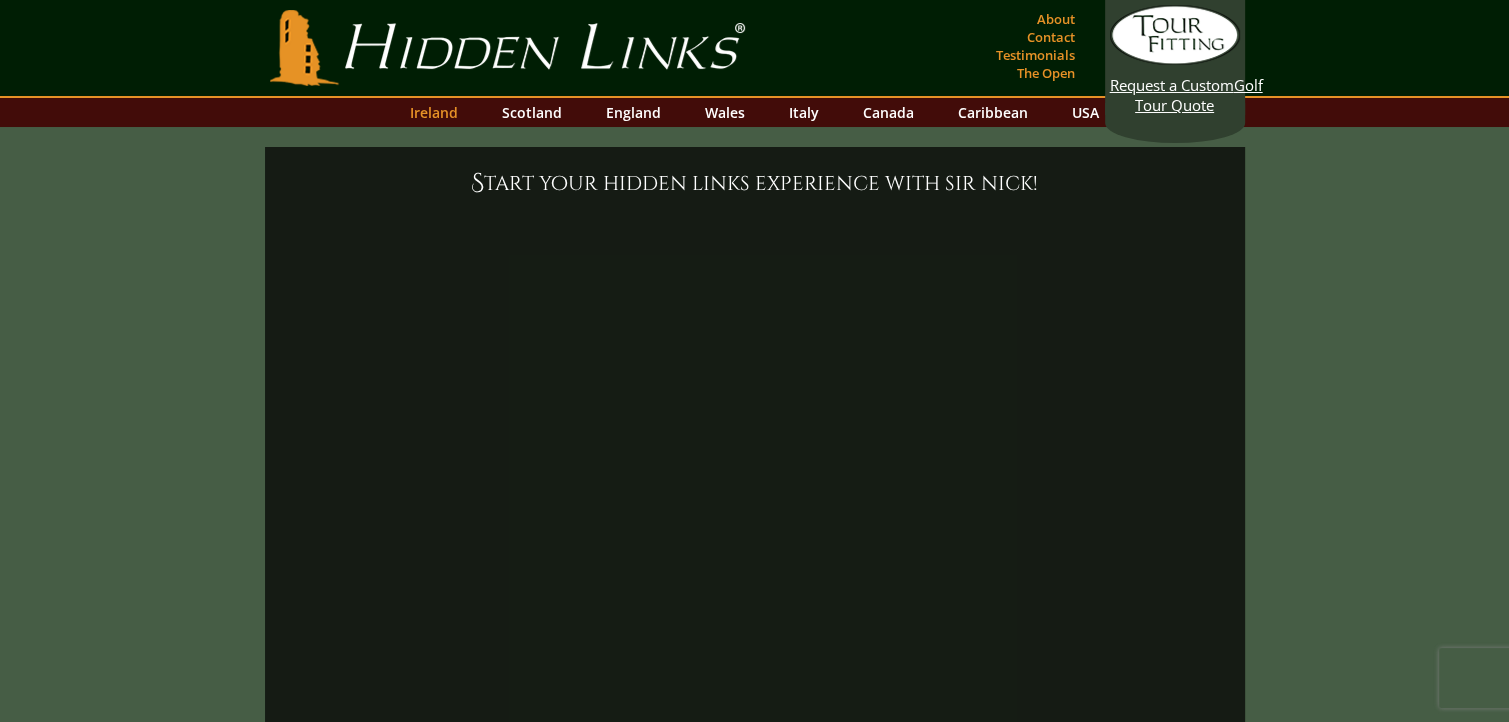 click on "Ireland" at bounding box center (434, 112) 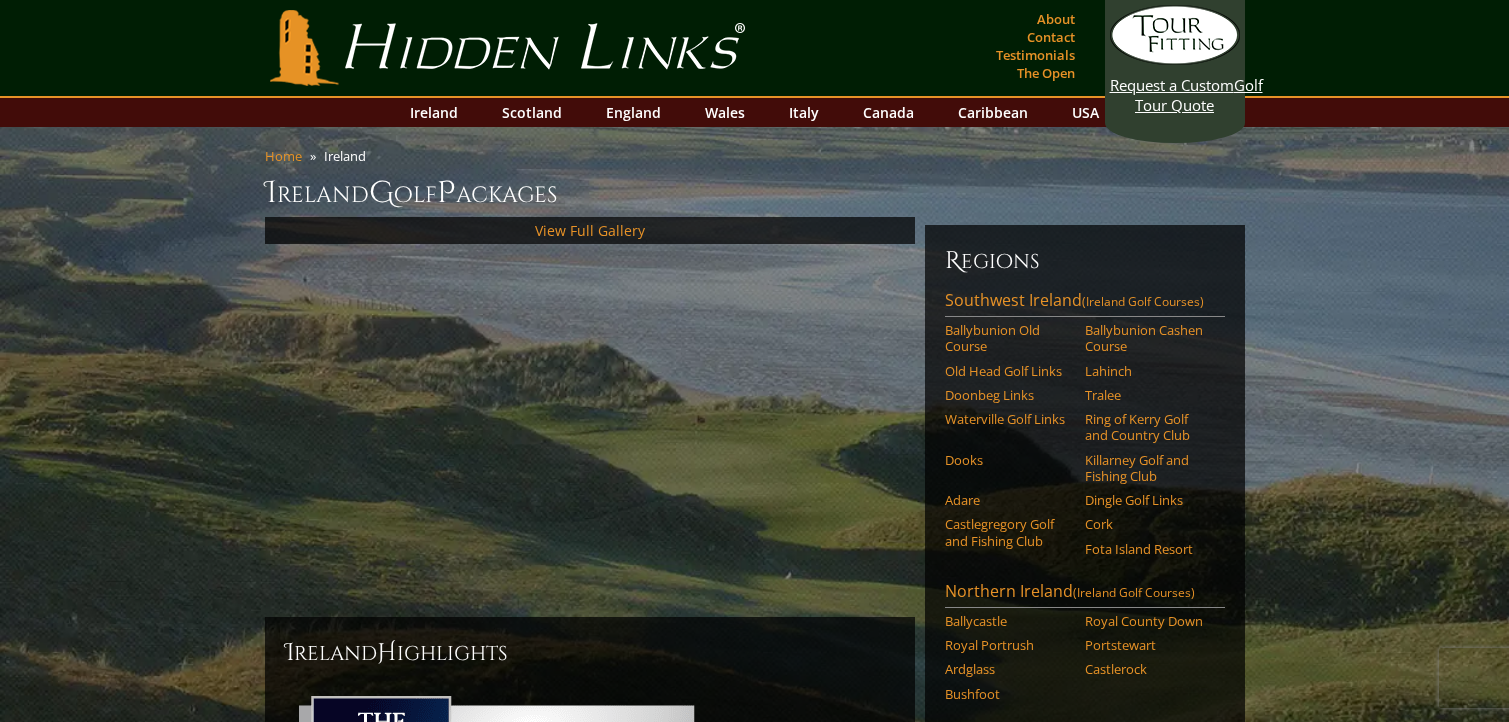 scroll, scrollTop: 0, scrollLeft: 0, axis: both 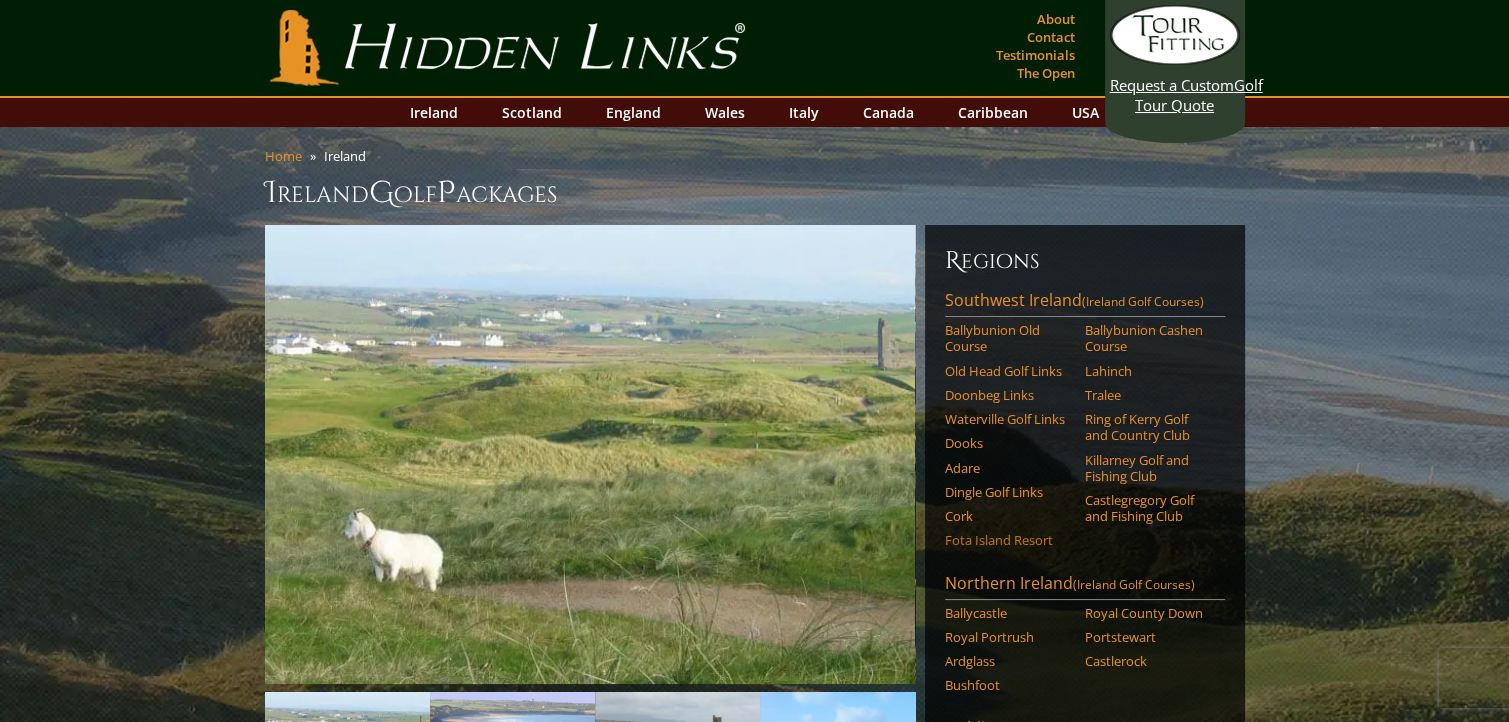 click on "Fota Island Resort" at bounding box center [1008, 540] 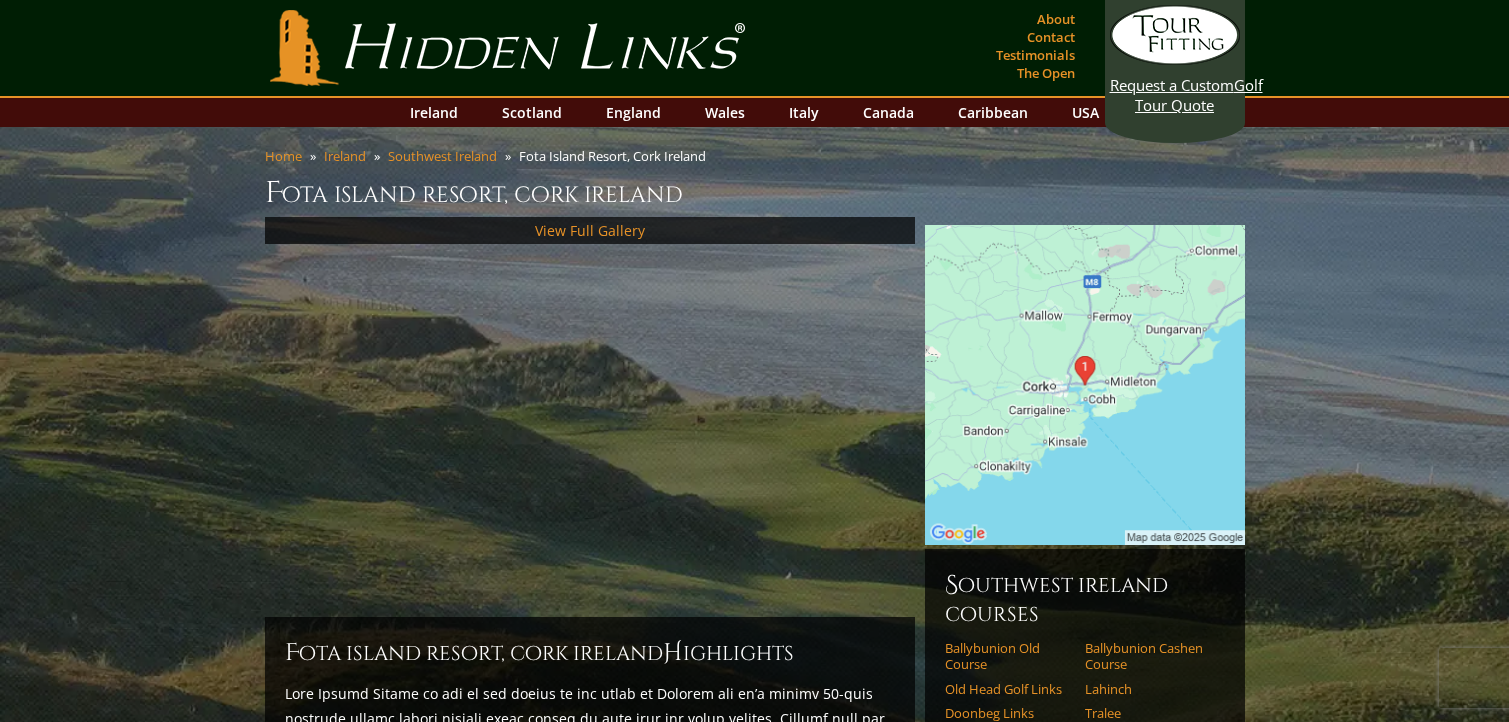 scroll, scrollTop: 0, scrollLeft: 0, axis: both 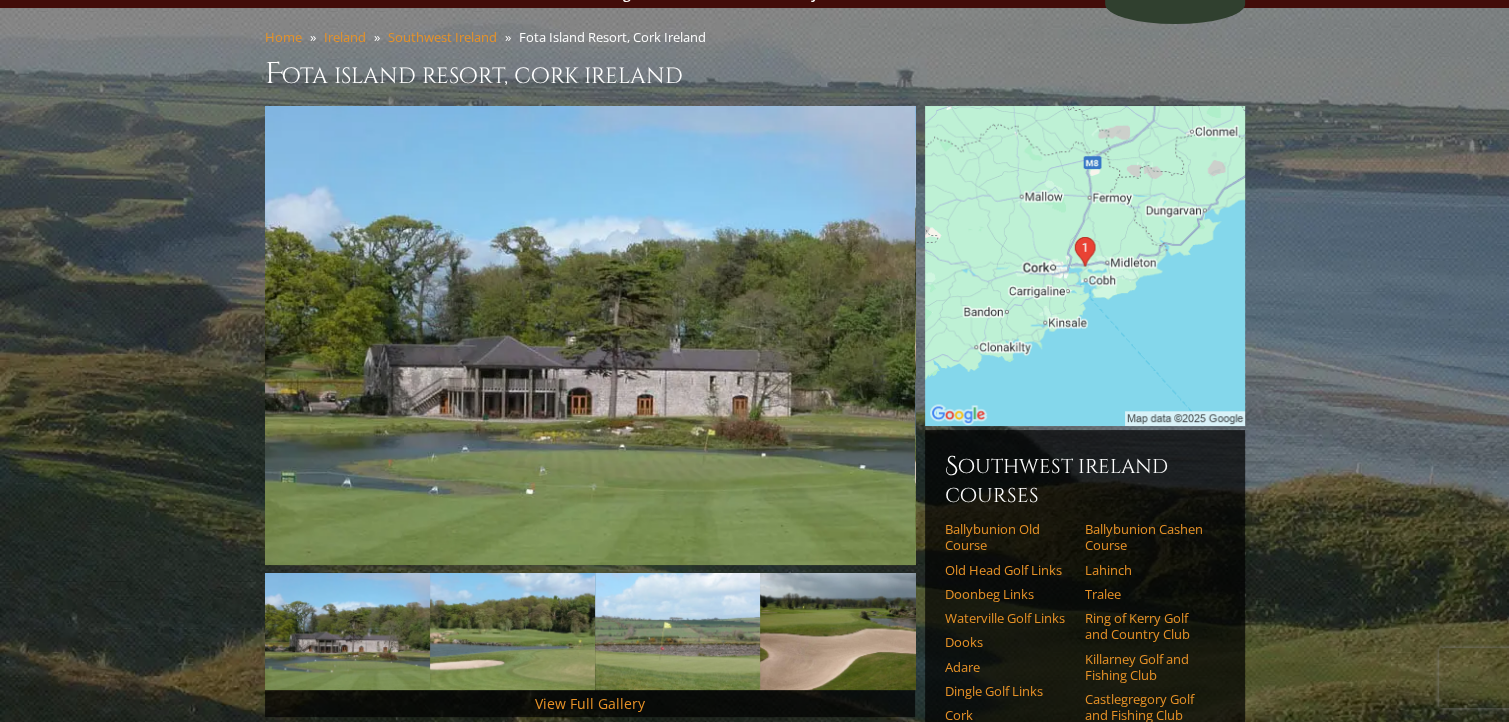 click on "Hidden Links Golf
Top Nav
About
Contact
Testimonials
The Open
Request a Custom  Golf Tour Quote
Main menu
Skip to content
Ireland
Scotland
England
Wales
Italy
Canada
Caribbean
USA
Destinations Ireland Scotland England Wales Italy Canada Caribbean USA
Home Ireland Southwest Ireland Fota Island Resort, [CITY] [COUNTRY]                      Fota Island Resort, [CITY] [COUNTRY]" at bounding box center [754, 1144] 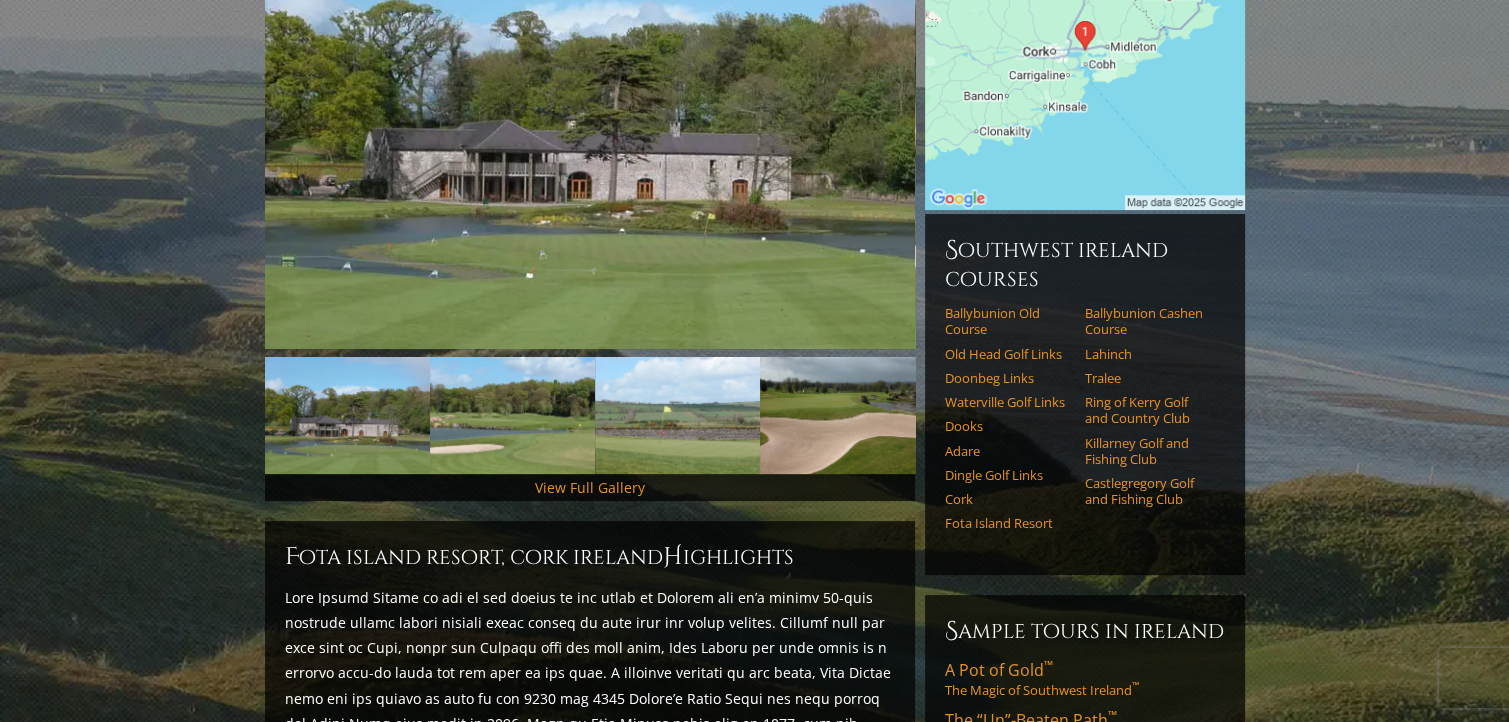 scroll, scrollTop: 328, scrollLeft: 0, axis: vertical 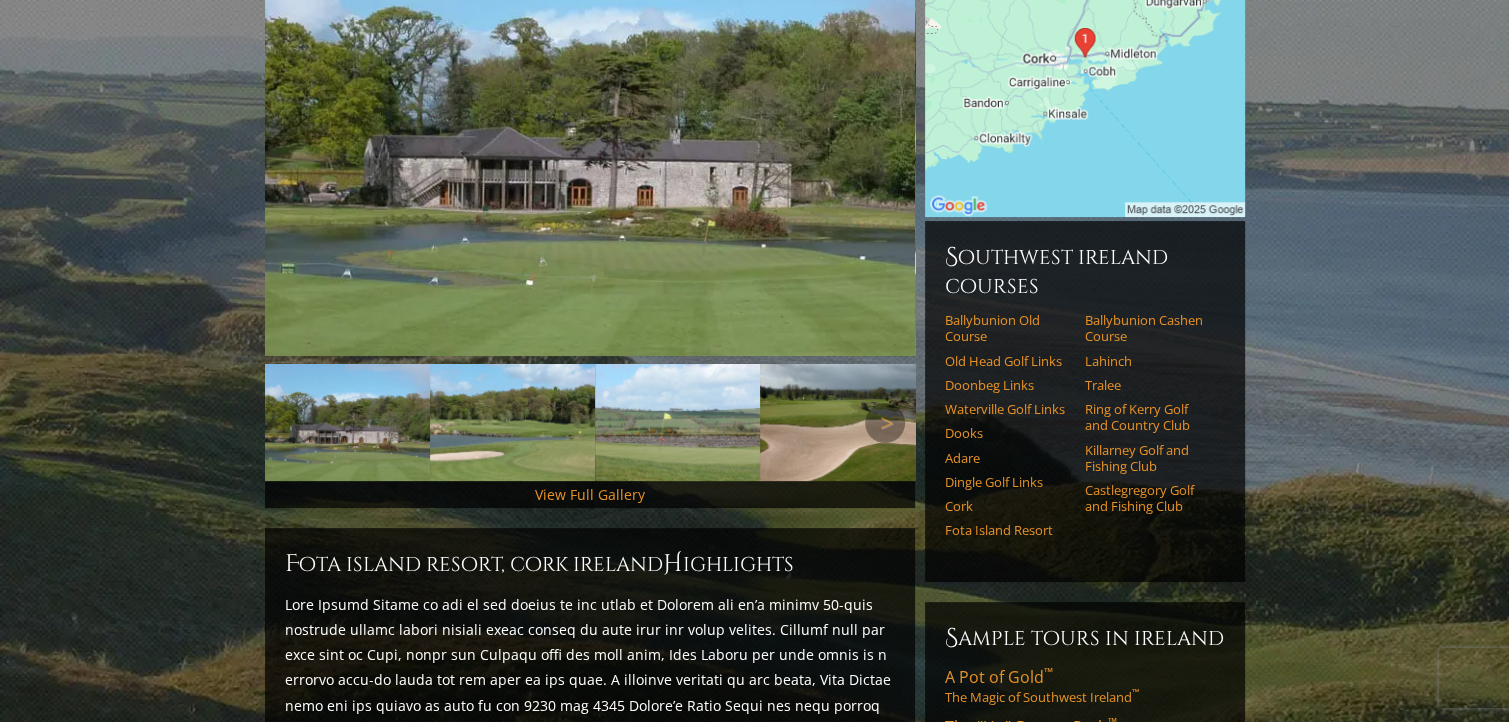 click at bounding box center (512, 422) 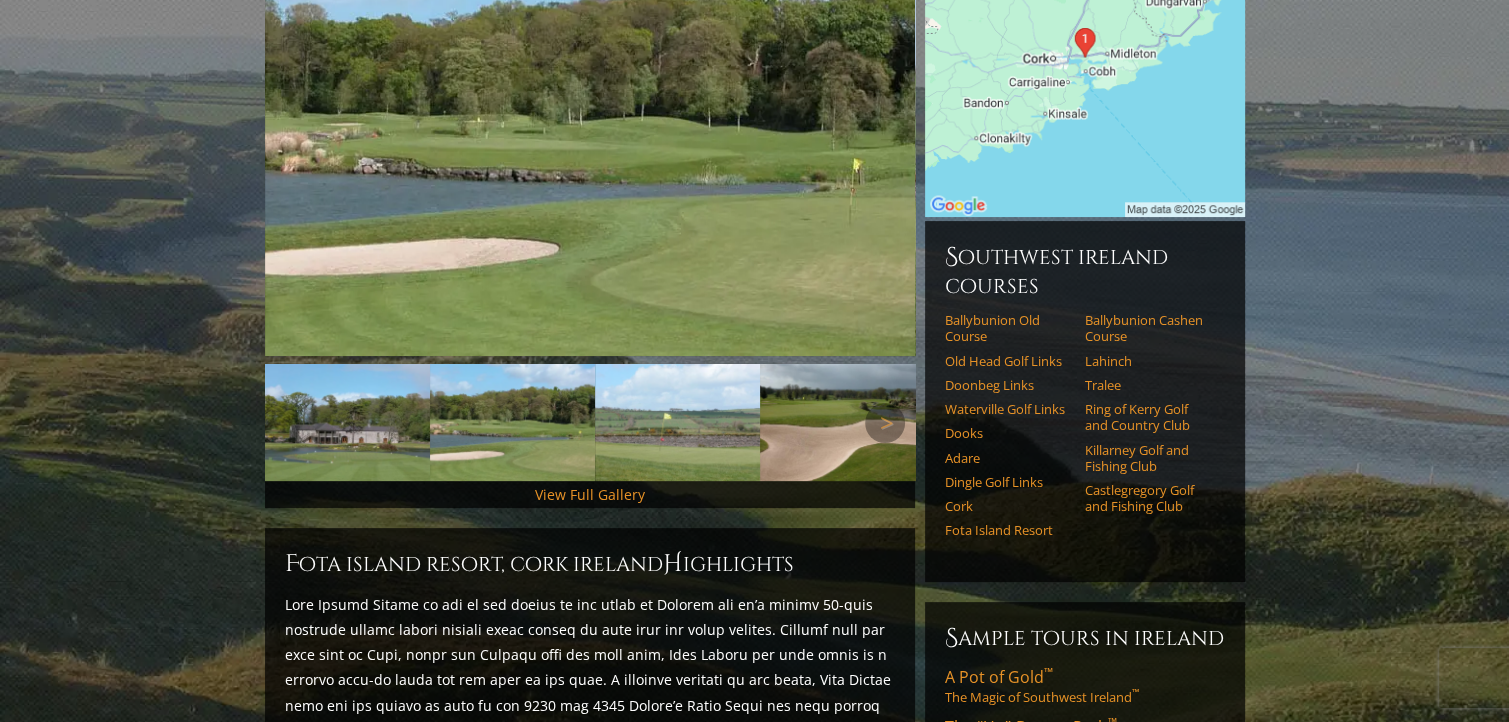 click at bounding box center (677, 422) 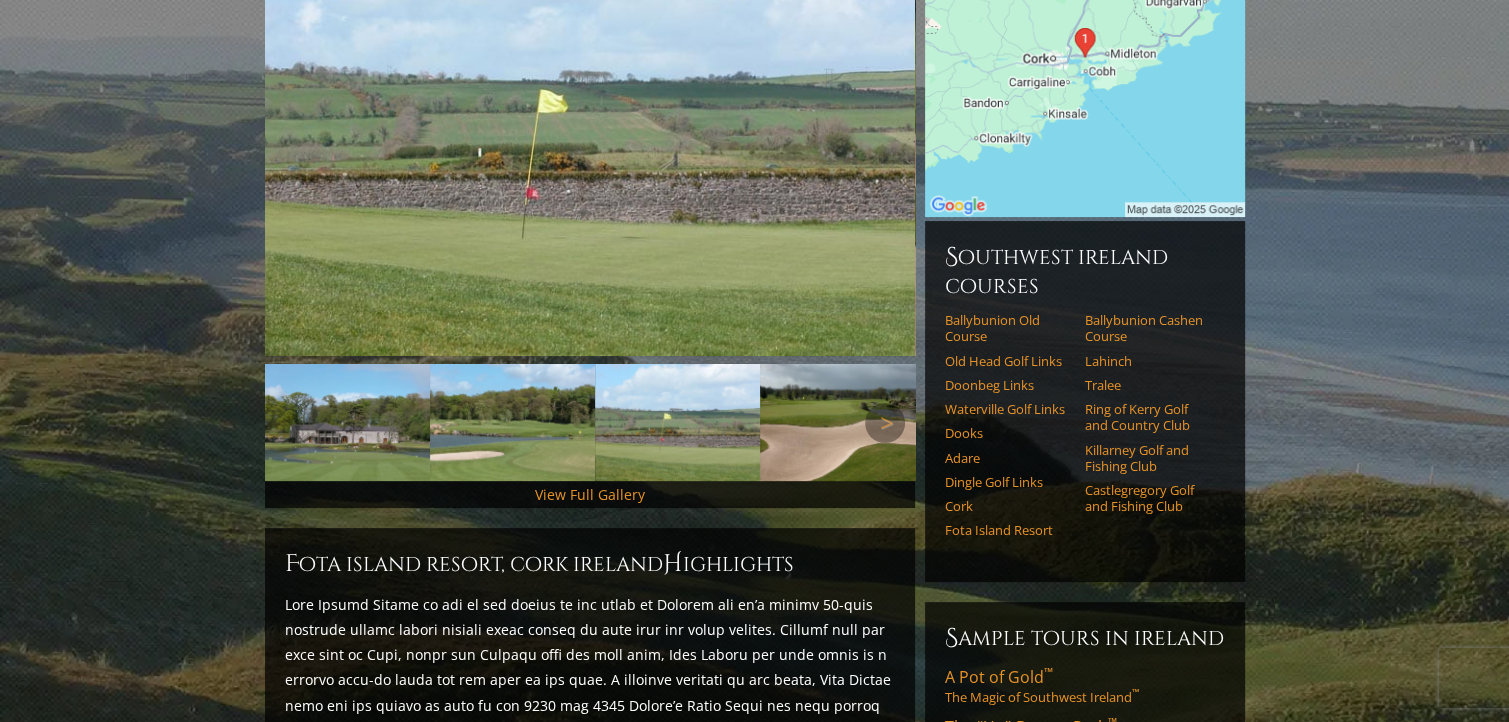 click at bounding box center [842, 422] 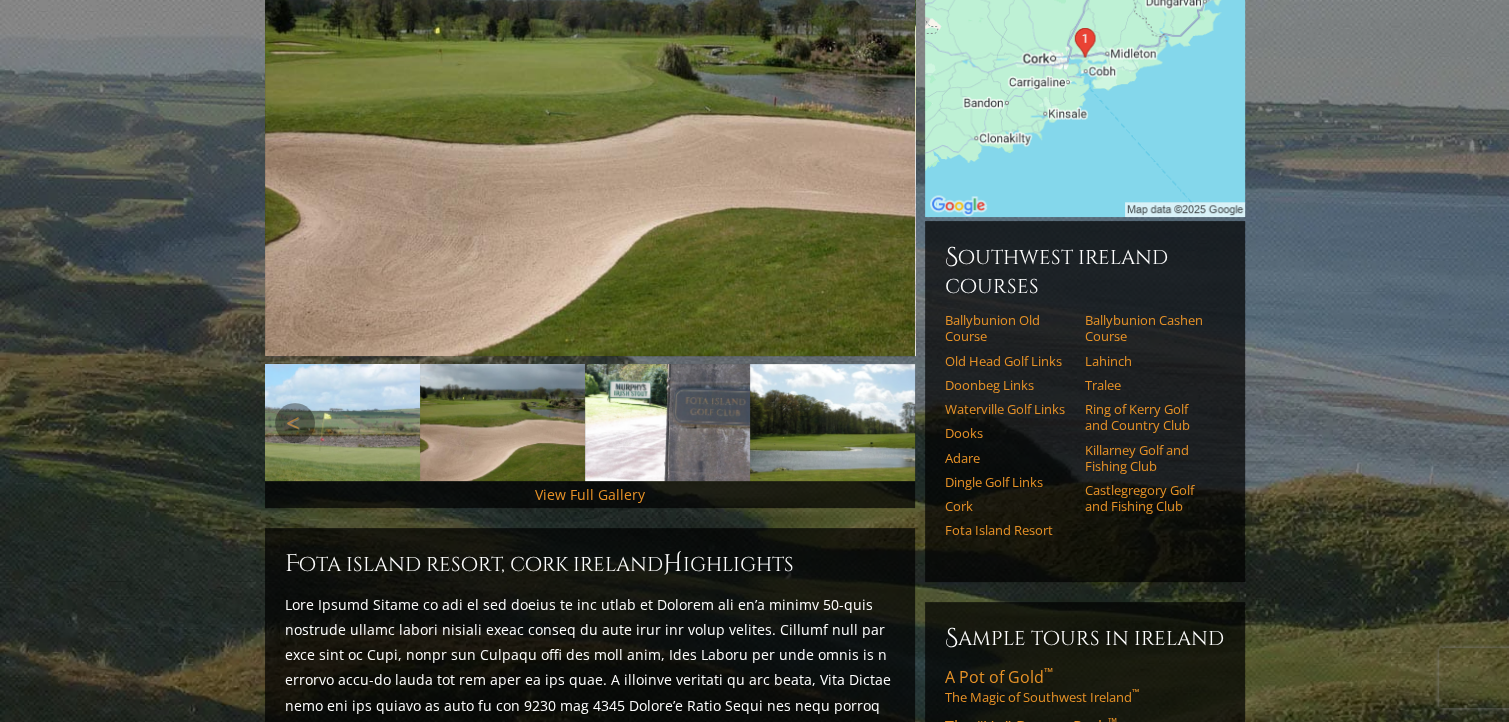 click on "Next" at bounding box center (885, 423) 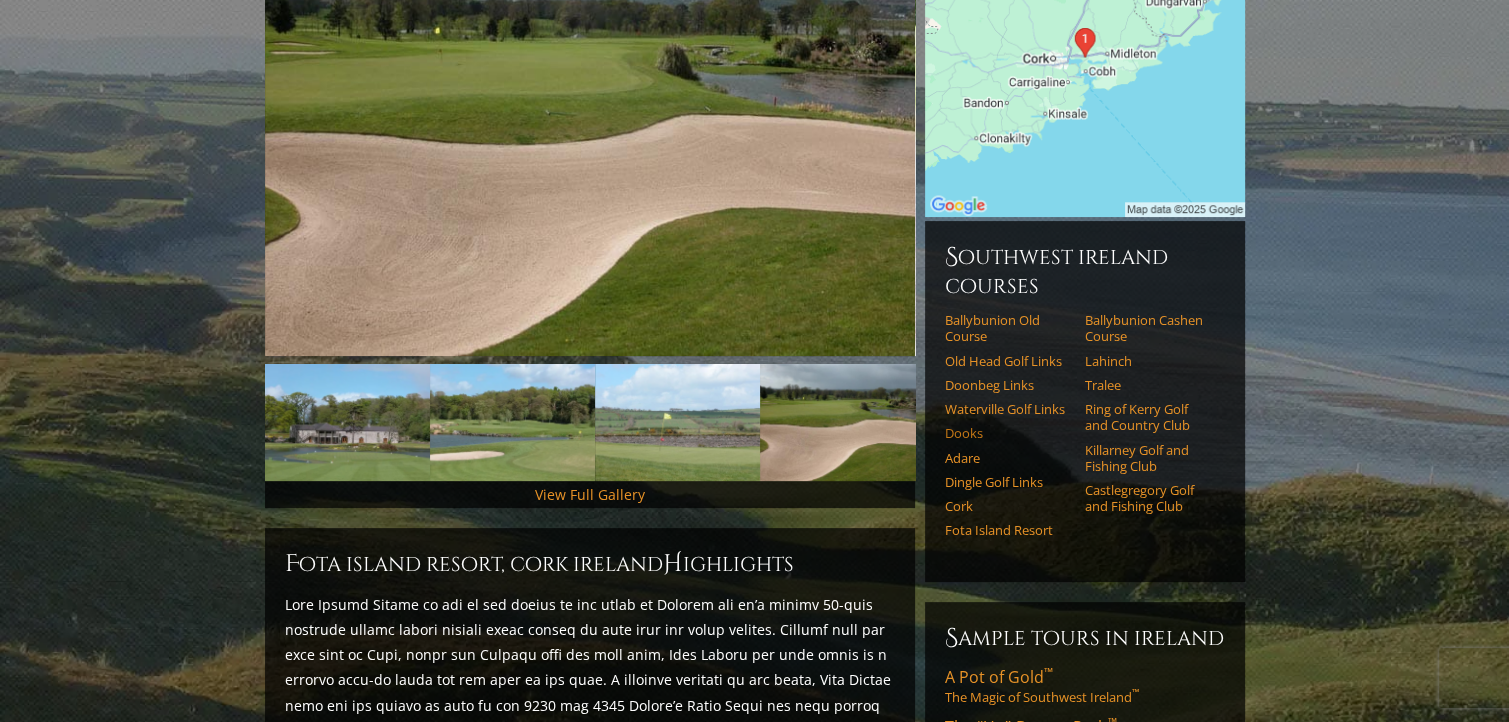 click on "Previous Next
Next H" at bounding box center (755, 824) 